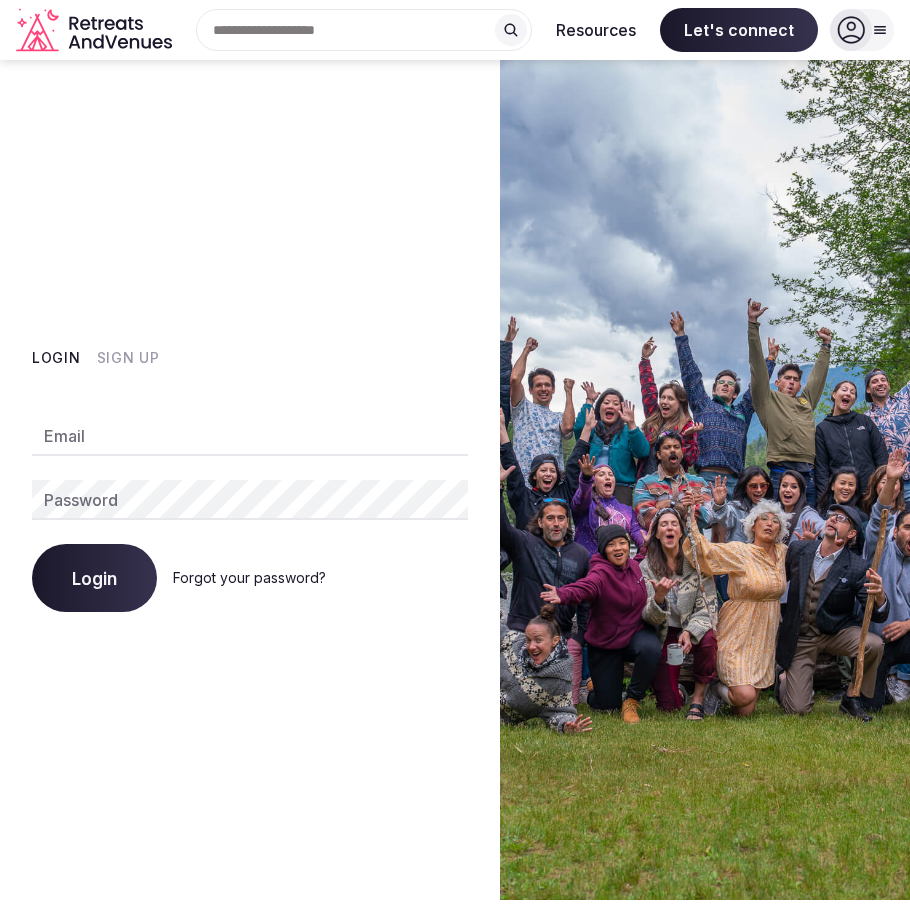 scroll, scrollTop: 0, scrollLeft: 0, axis: both 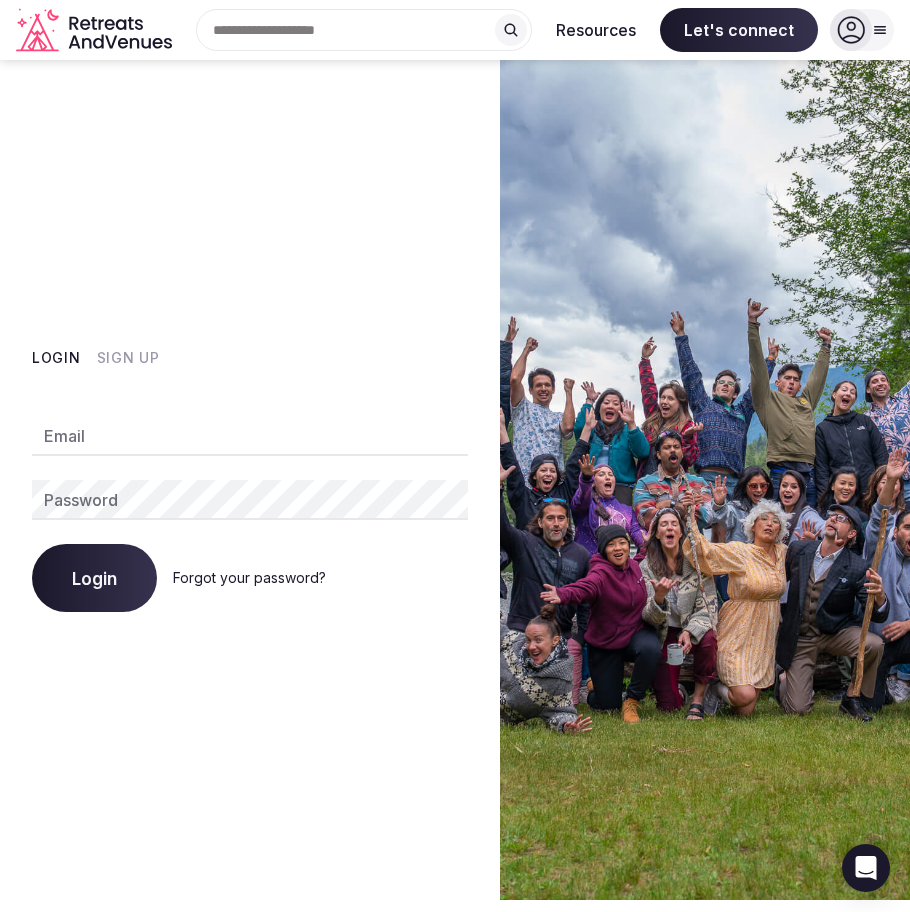 click on "Login Sign Up Email Password Login   Forgot your password?" at bounding box center (250, 480) 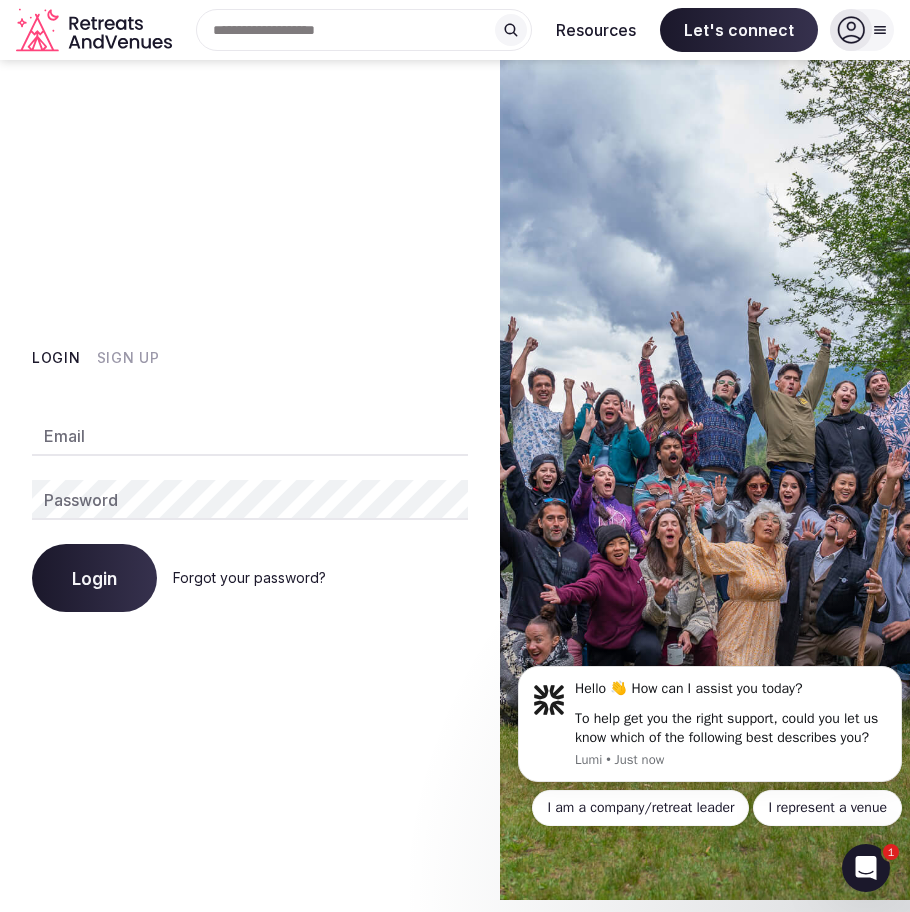 scroll, scrollTop: 0, scrollLeft: 0, axis: both 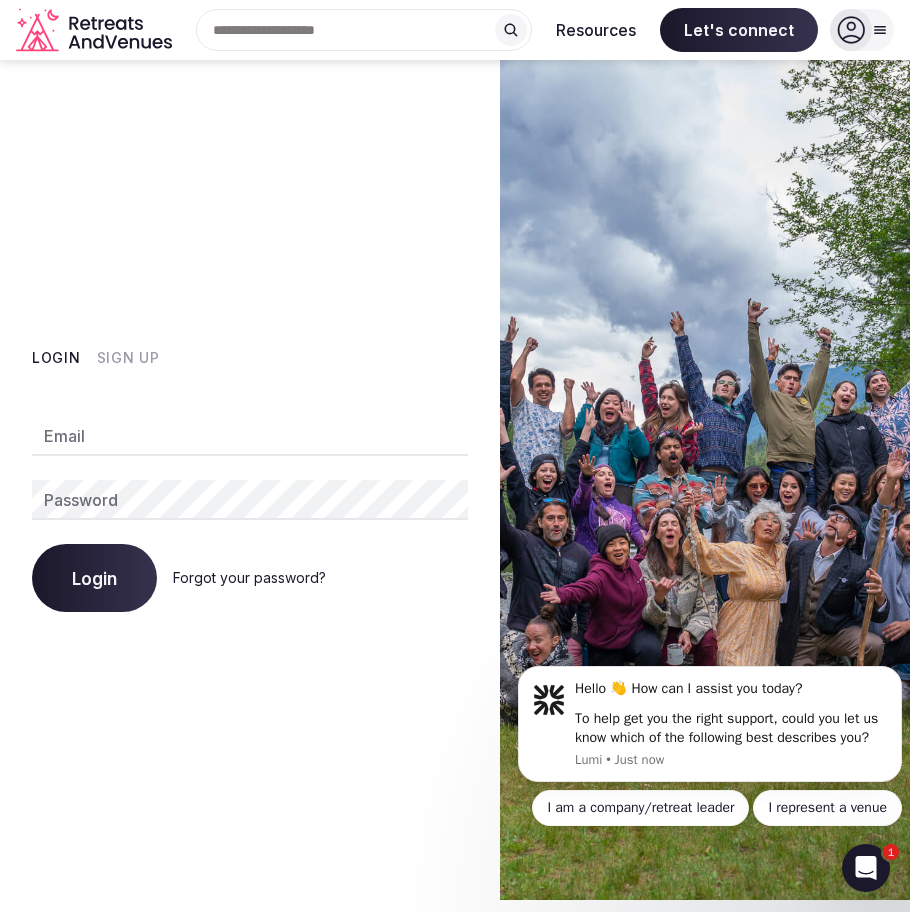 click on "Email" at bounding box center [250, 436] 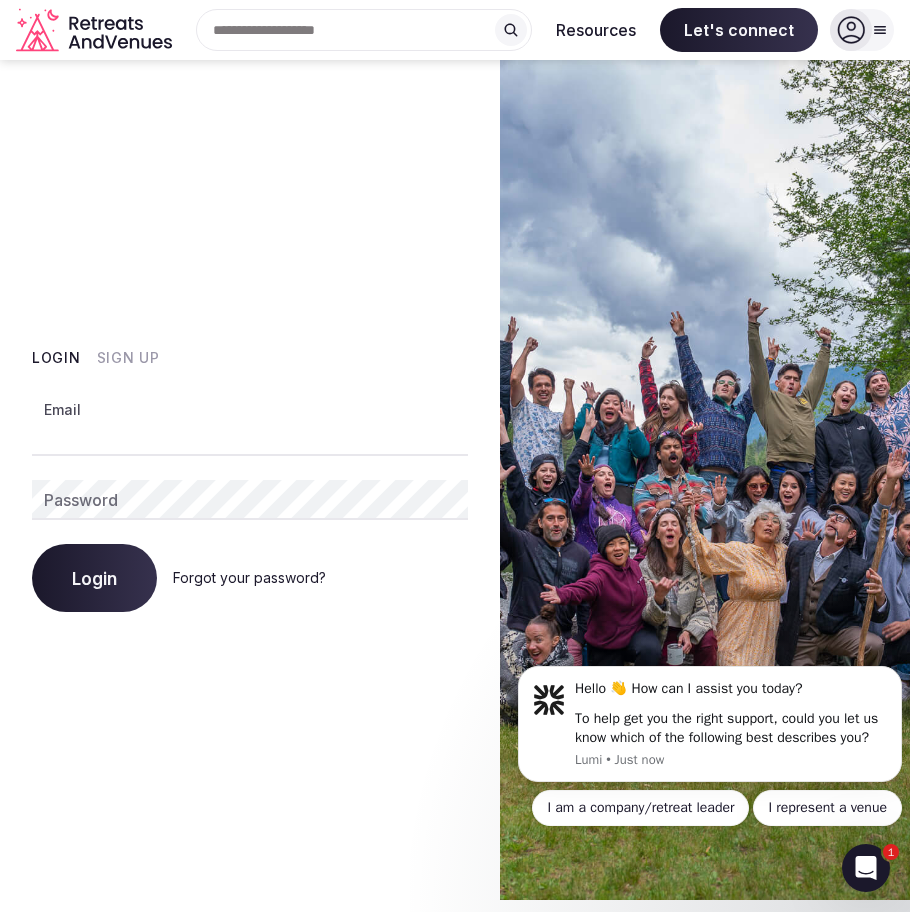 paste on "**********" 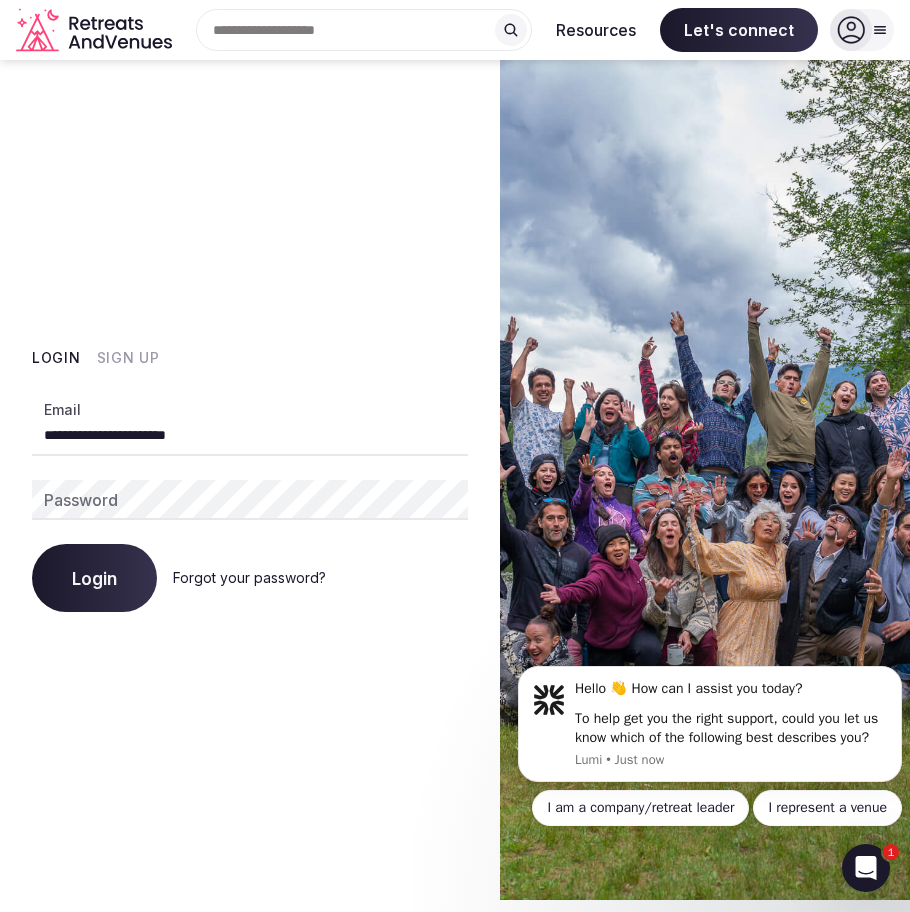 type on "**********" 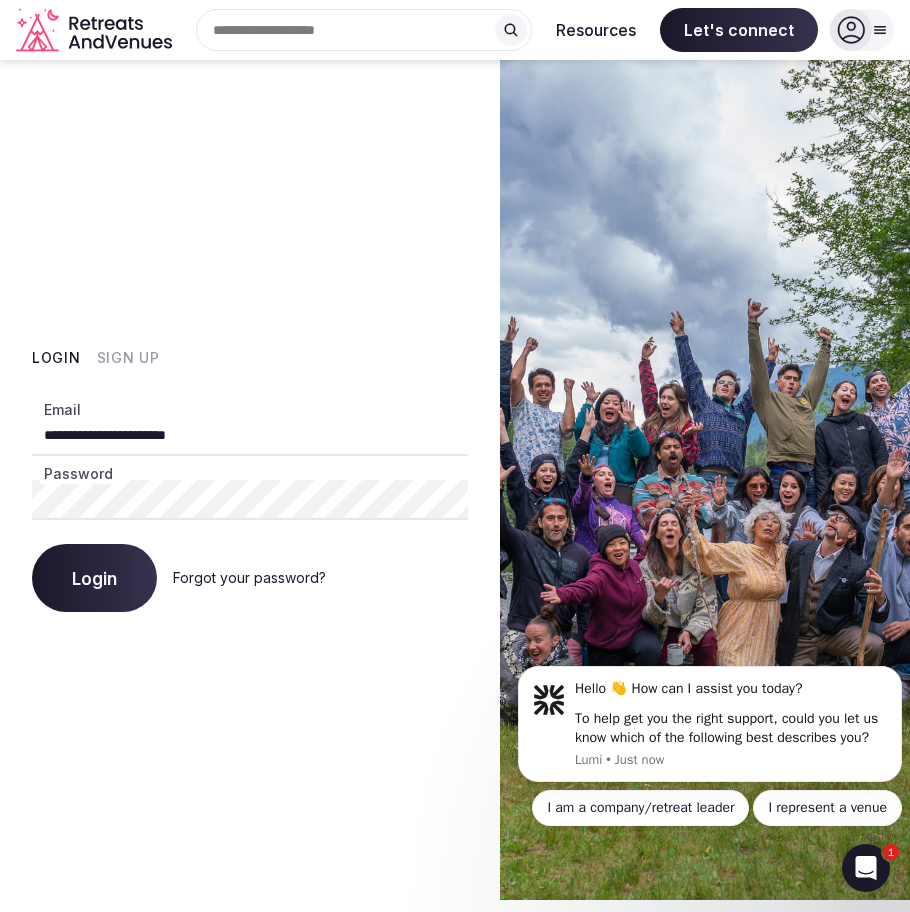 click on "Login" at bounding box center [94, 578] 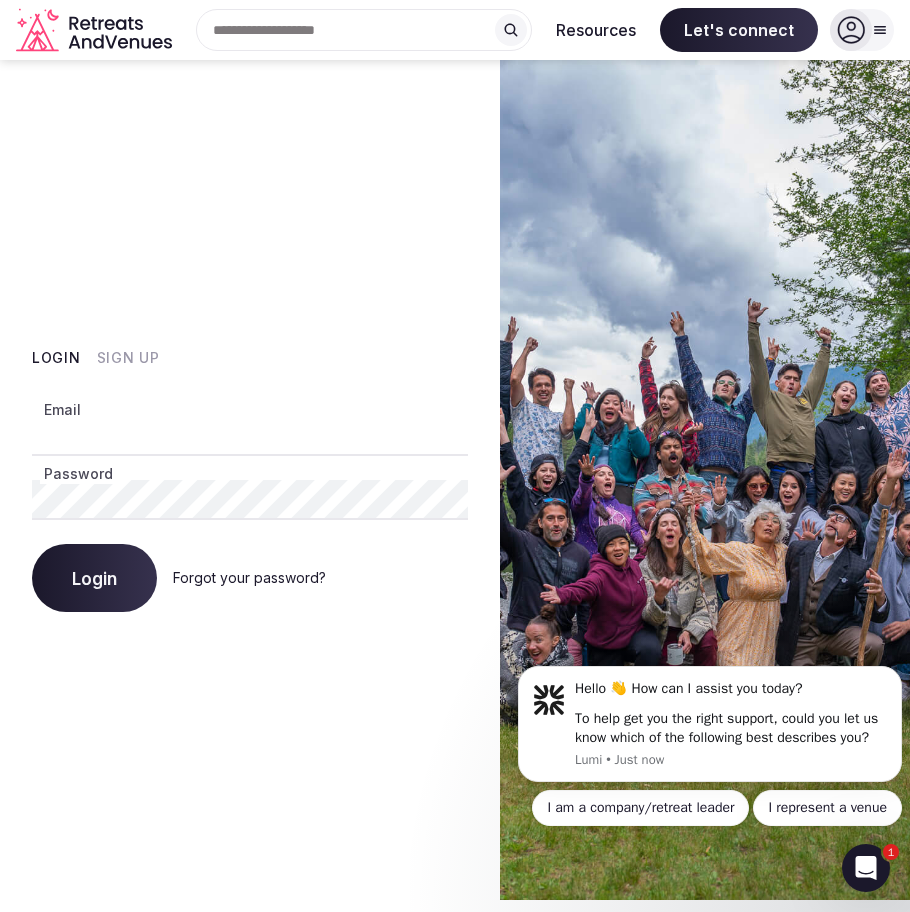 type 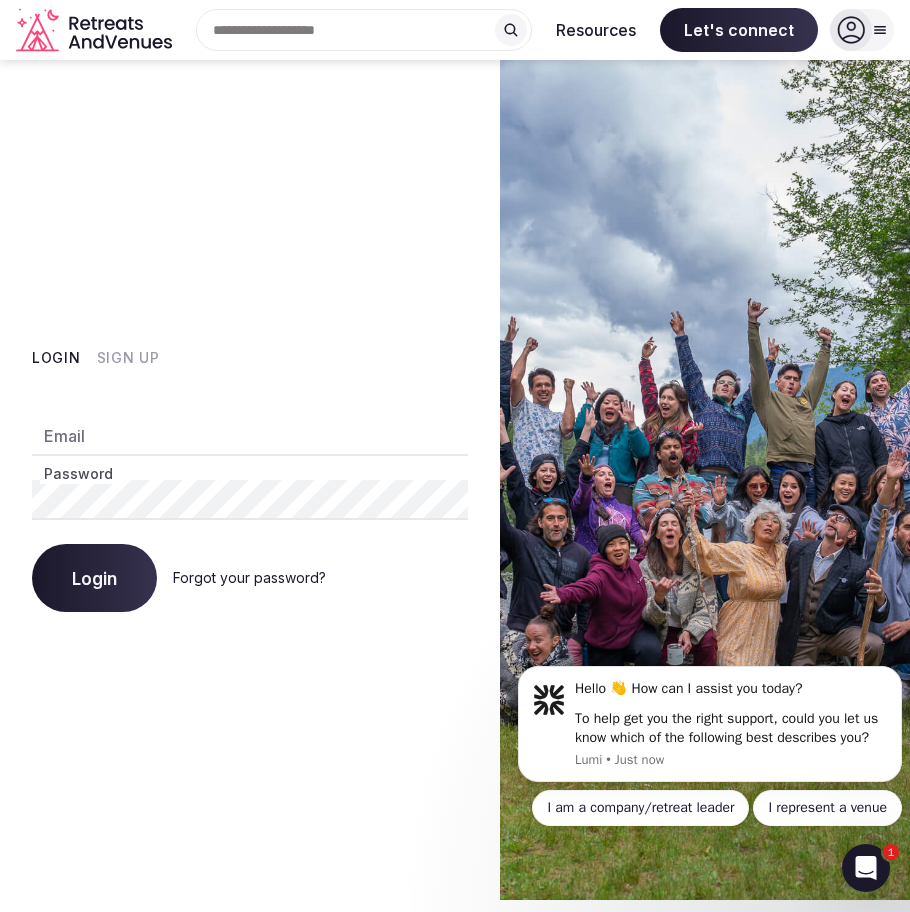 click on "Search Popular Destinations Toscana, Italy Riviera Maya, Mexico Indonesia, Bali California, USA New York, USA Napa Valley, USA Beja, Portugal Canarias, Spain Explore  destinations For retreats For venues Resources Let's connect Log in Sign up For retreats Get matched with top venues Start for free in under 5 min Explore retreat venues Popular destinations Guide to top retreat venues For venues Become a venue partner List your venue Resources Pioneers in Culture podcast Blog Log in Sign up Get matched with top venues Start for free in under 5 min Chat with us (Online) Let's connect Reach out the way you prefer Login Sign Up Email Password Login   Forgot your password?
1" at bounding box center (455, 456) 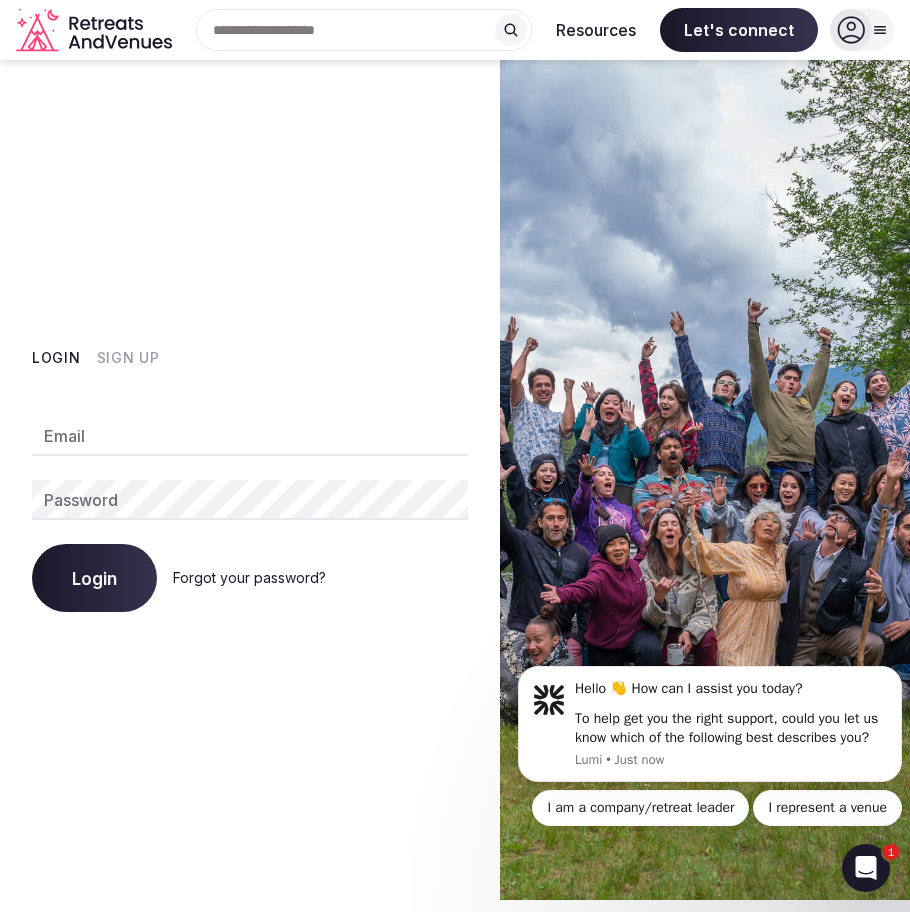 click on "Email" at bounding box center [250, 436] 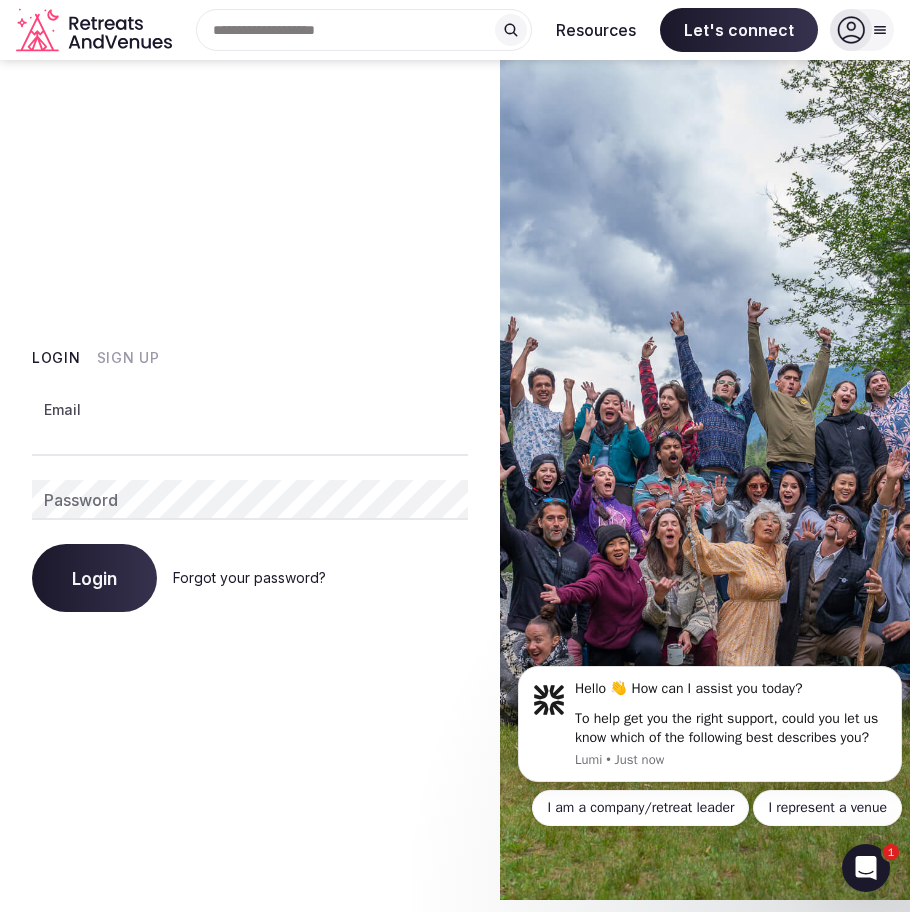 click on "Login Sign Up Email Password Login   Forgot your password?" at bounding box center [250, 480] 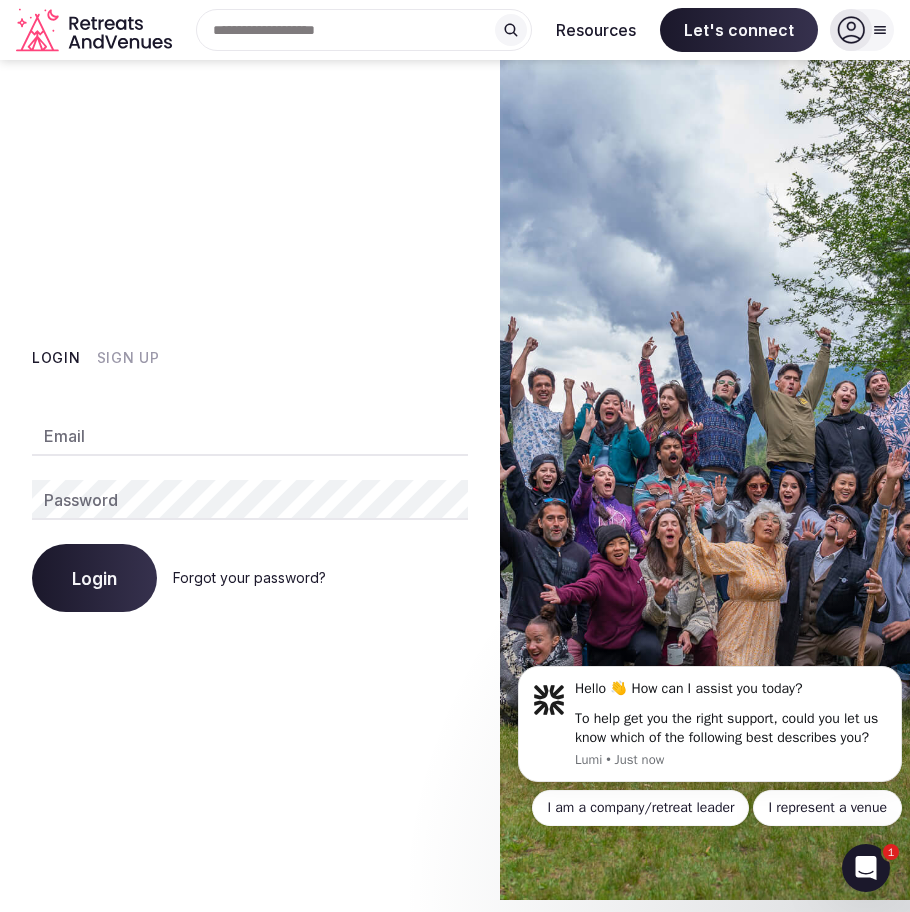 drag, startPoint x: 161, startPoint y: 798, endPoint x: 134, endPoint y: 837, distance: 47.434166 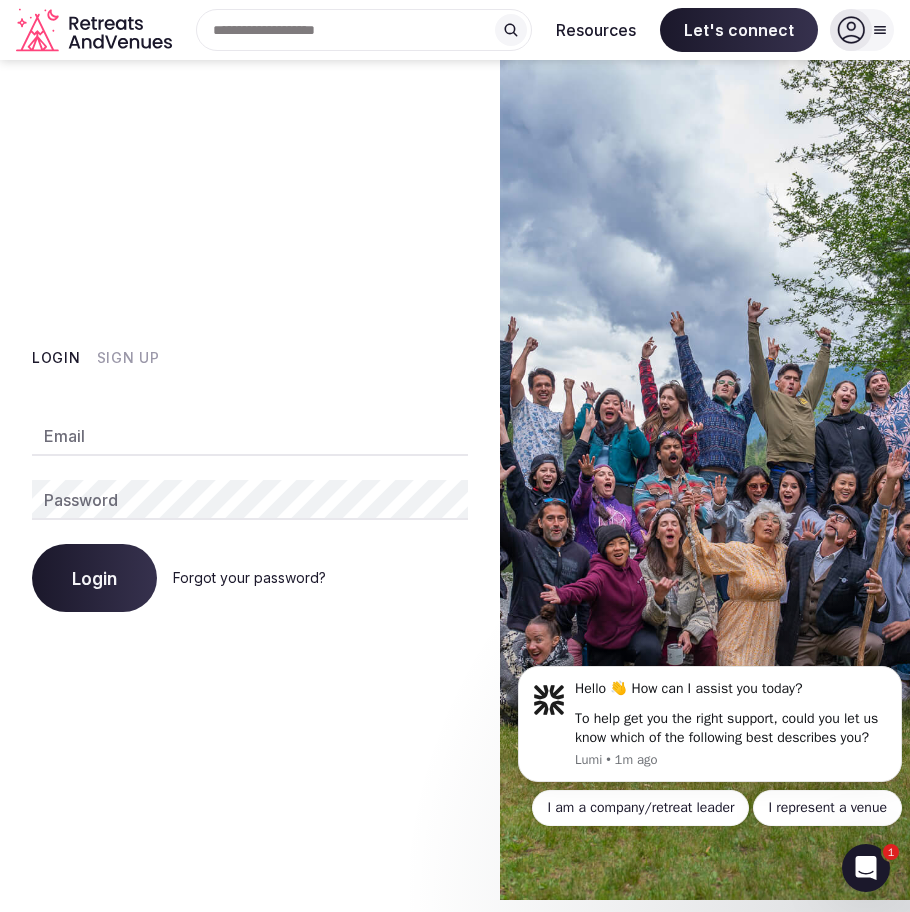 click on "Email" at bounding box center (250, 436) 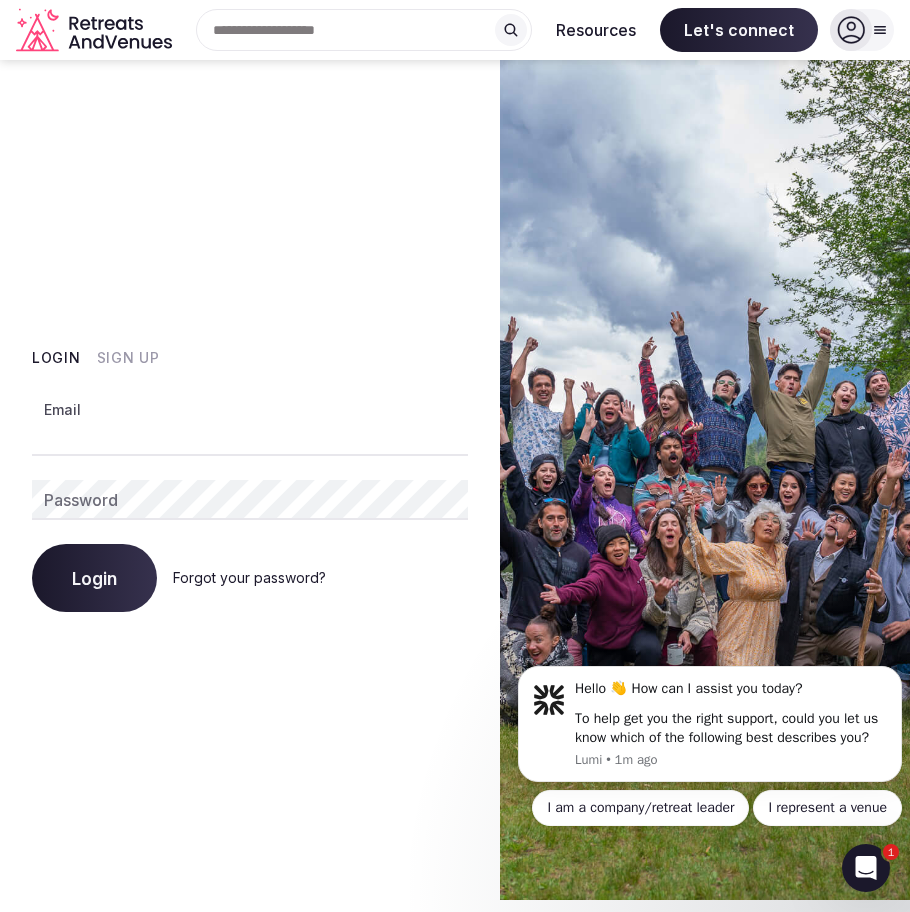 click on "Login Sign Up Email Password Login   Forgot your password?" at bounding box center [250, 480] 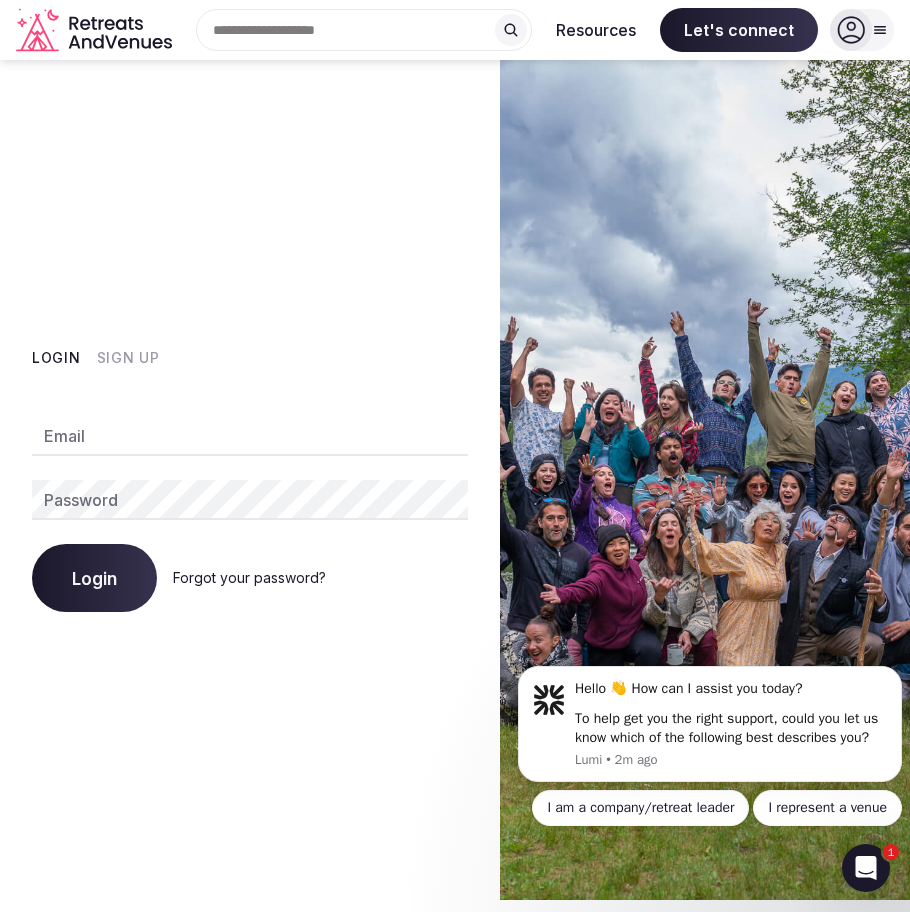 click on "Forgot your password?" at bounding box center [249, 577] 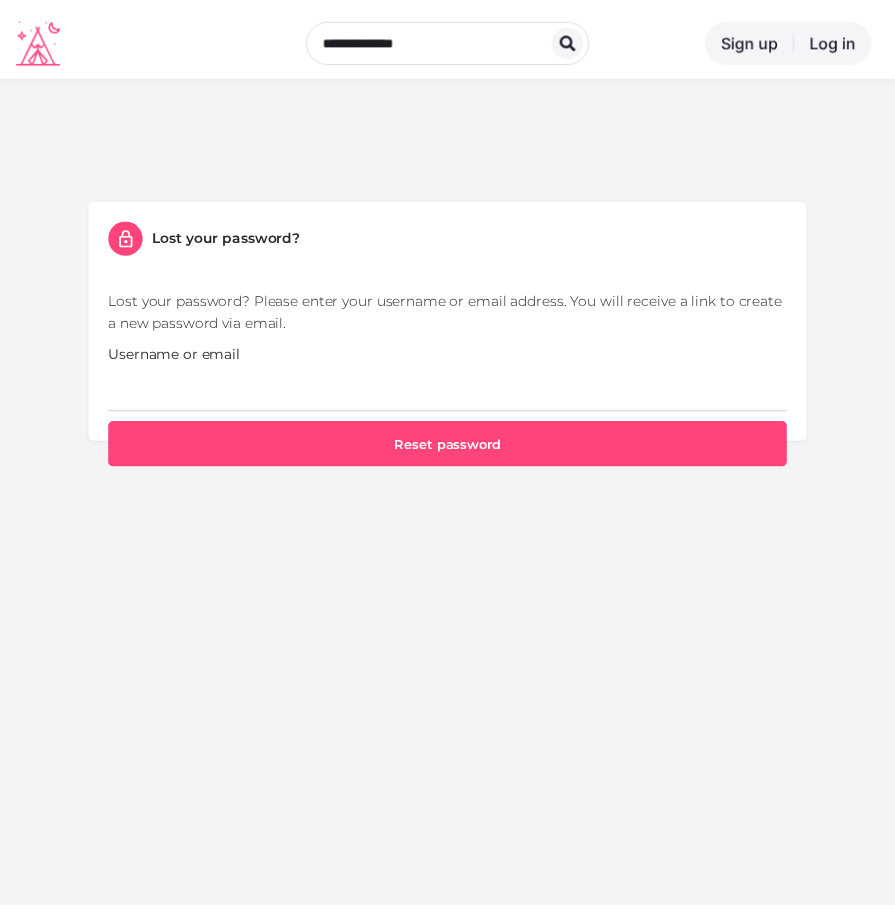 scroll, scrollTop: 0, scrollLeft: 0, axis: both 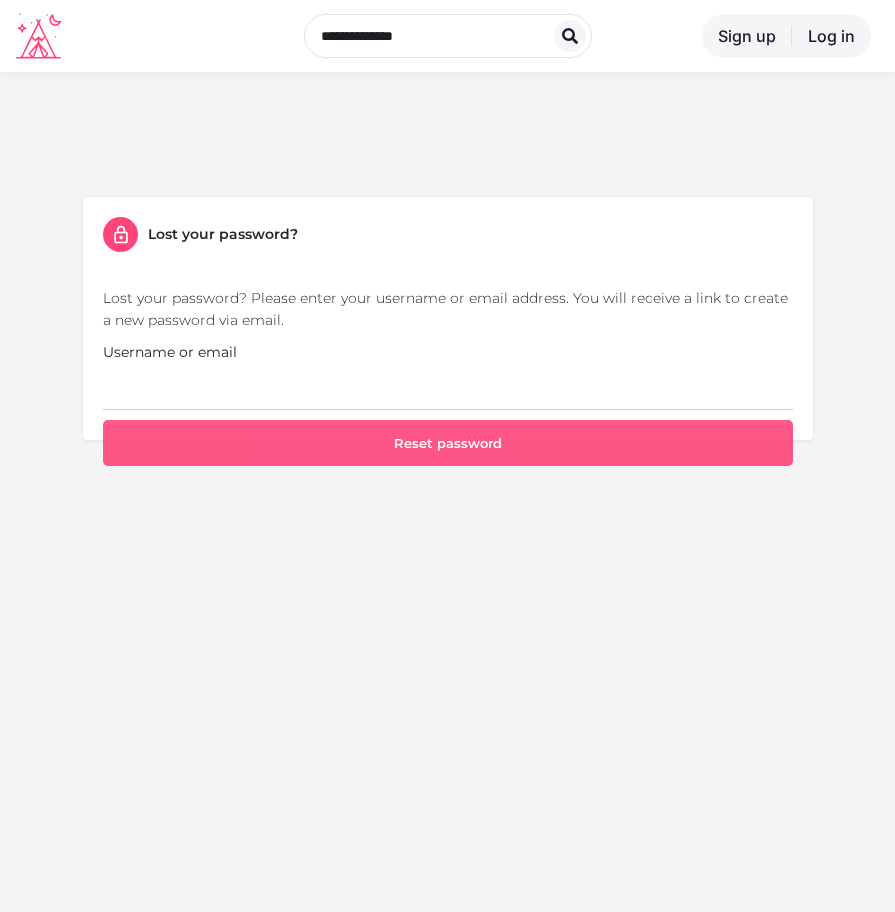 click on "Reset password" at bounding box center (448, 443) 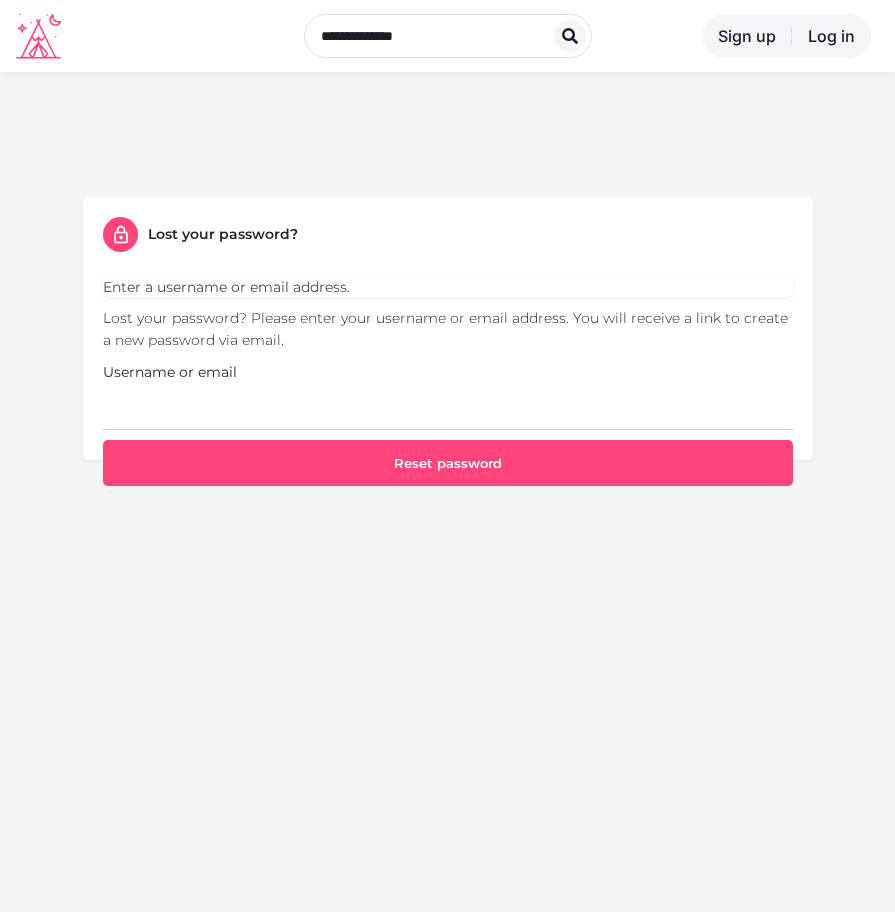scroll, scrollTop: 0, scrollLeft: 0, axis: both 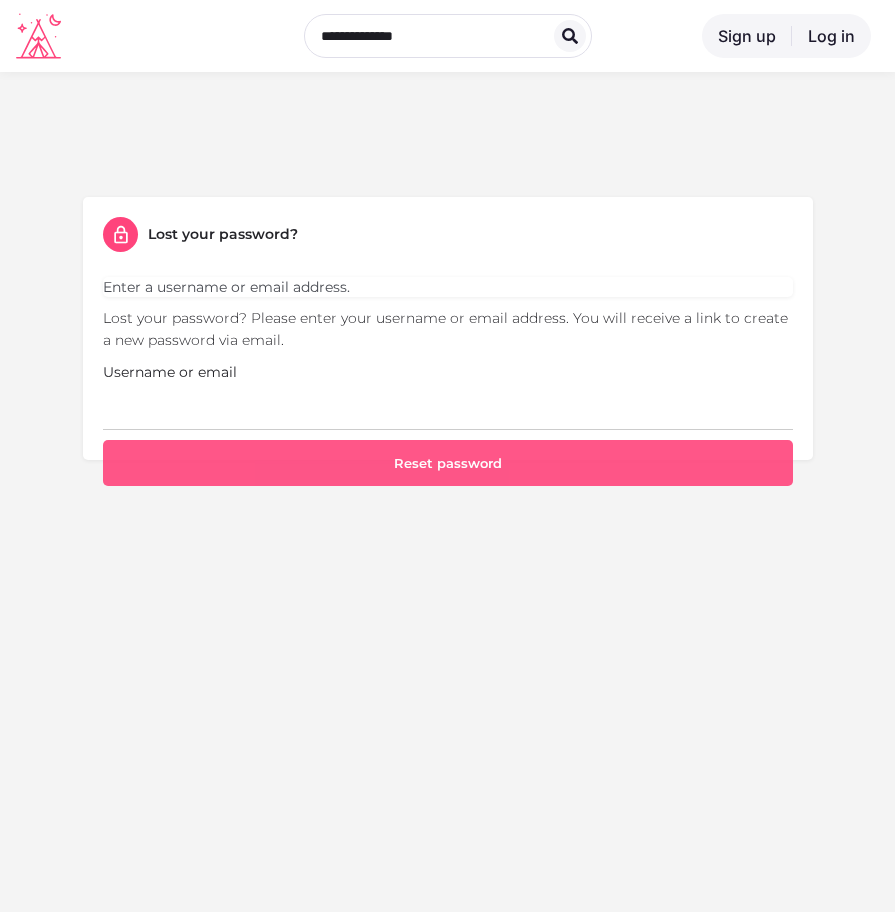 click on "Reset password" at bounding box center [448, 463] 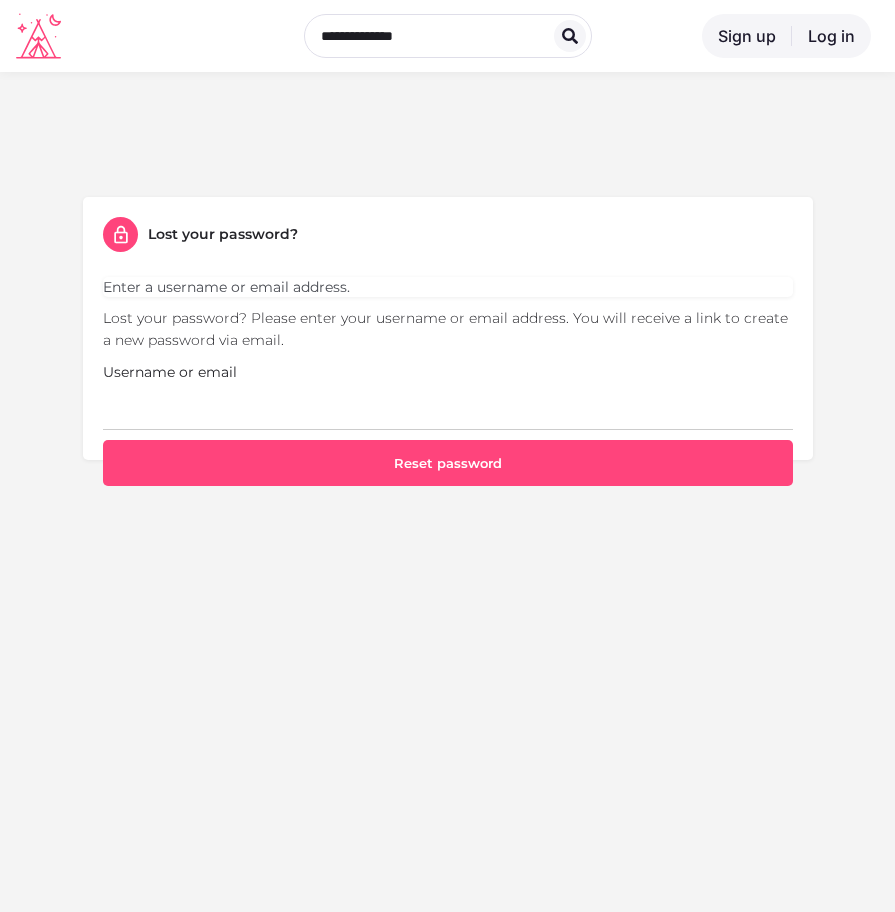 scroll, scrollTop: 0, scrollLeft: 0, axis: both 